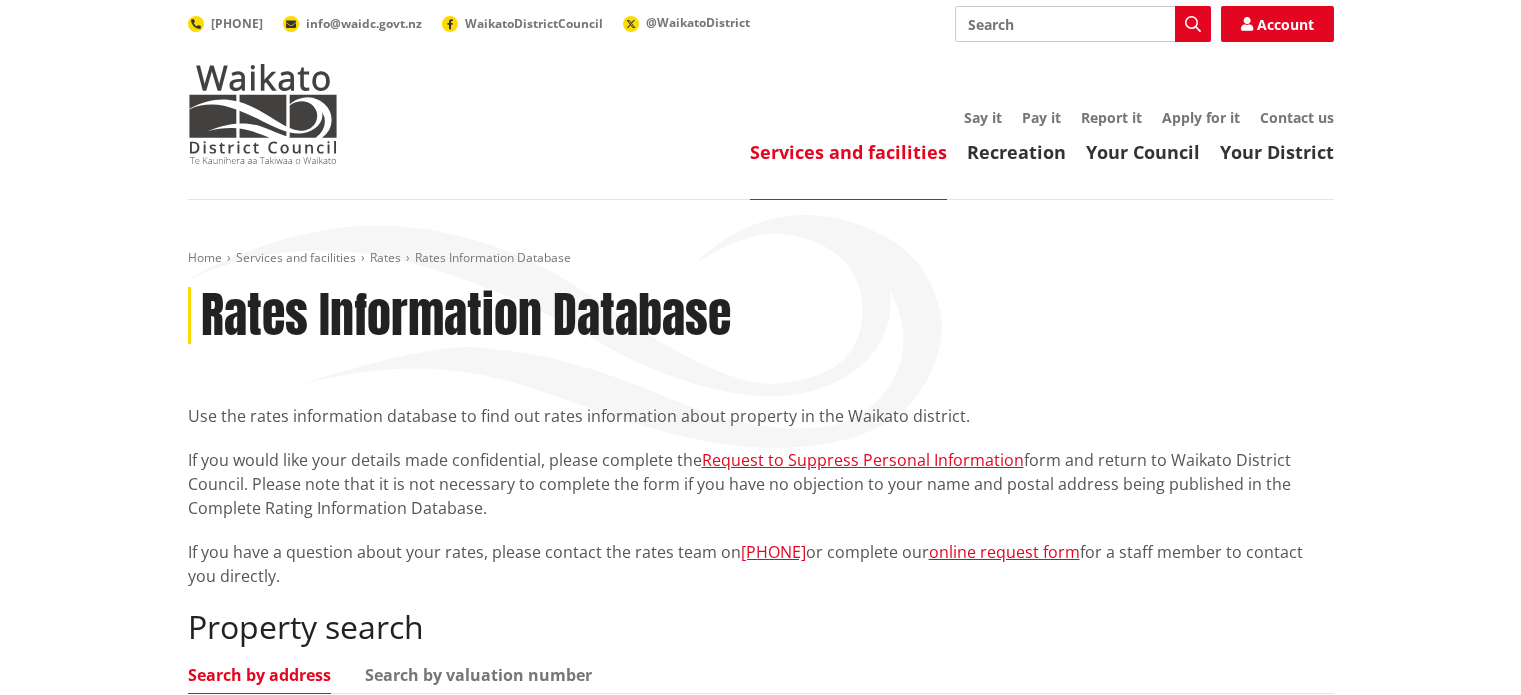 scroll, scrollTop: 0, scrollLeft: 0, axis: both 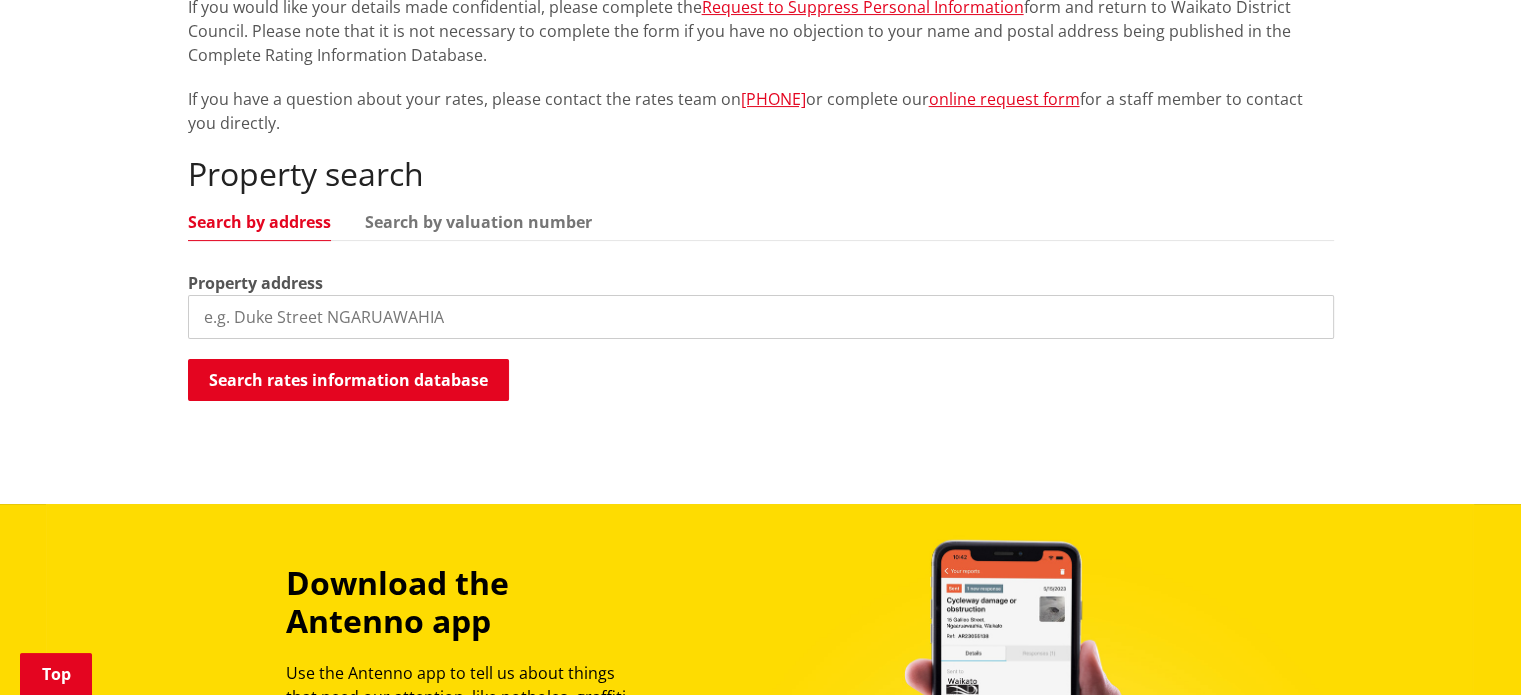 click at bounding box center [761, 317] 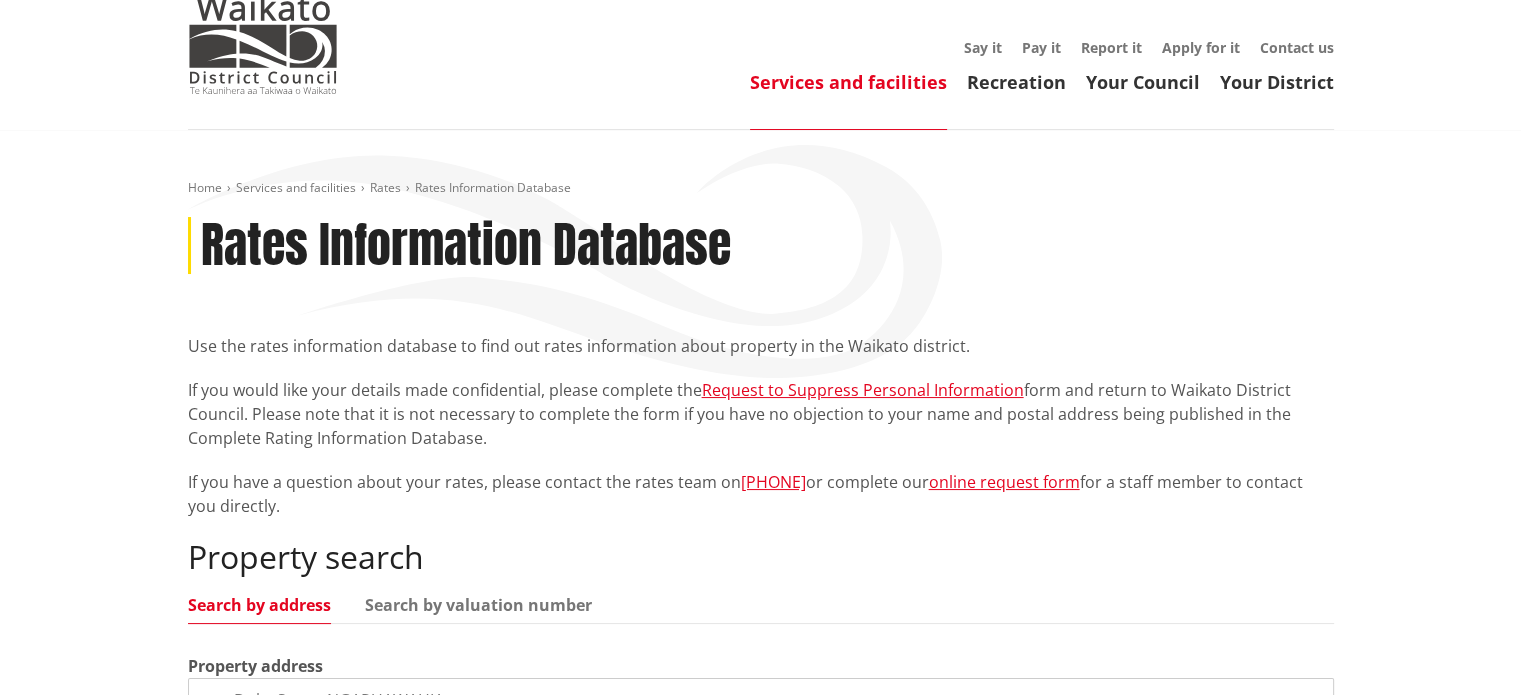 scroll, scrollTop: 0, scrollLeft: 0, axis: both 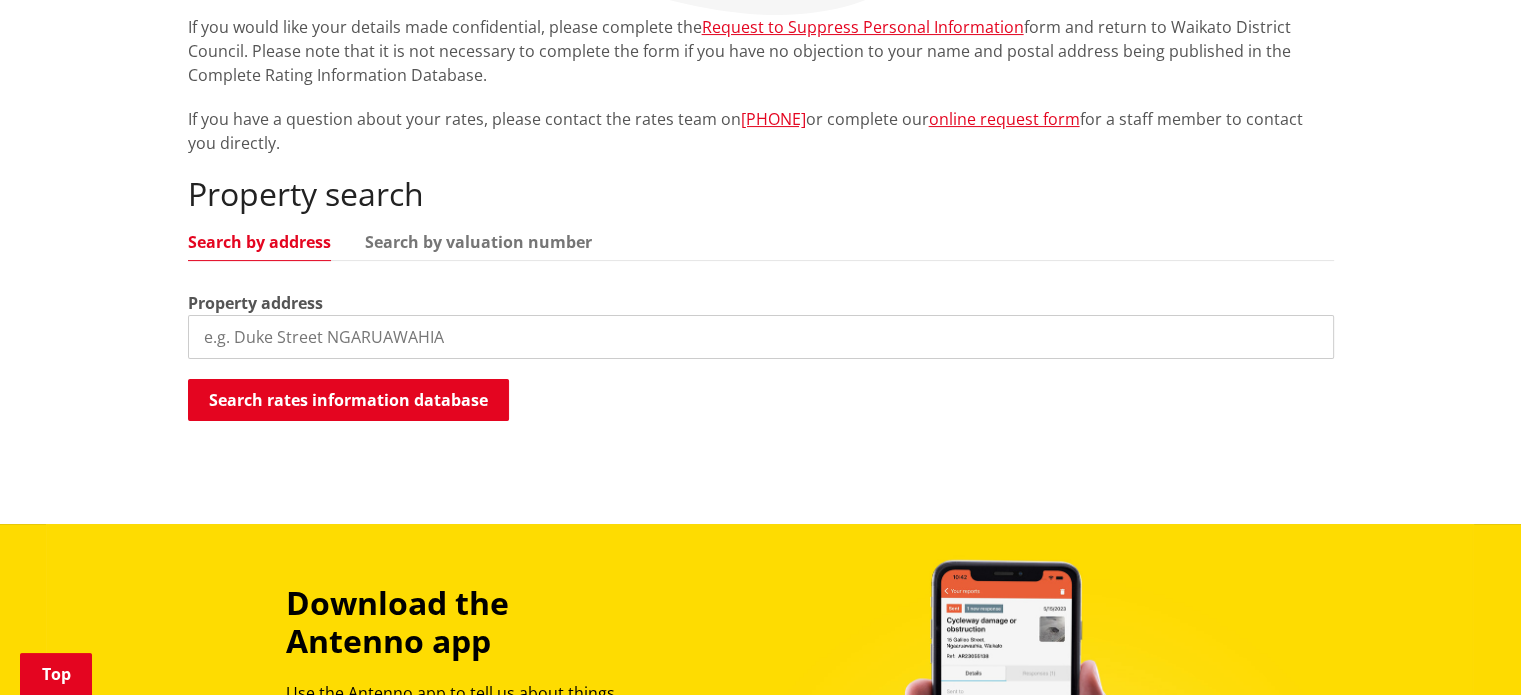 click at bounding box center (761, 337) 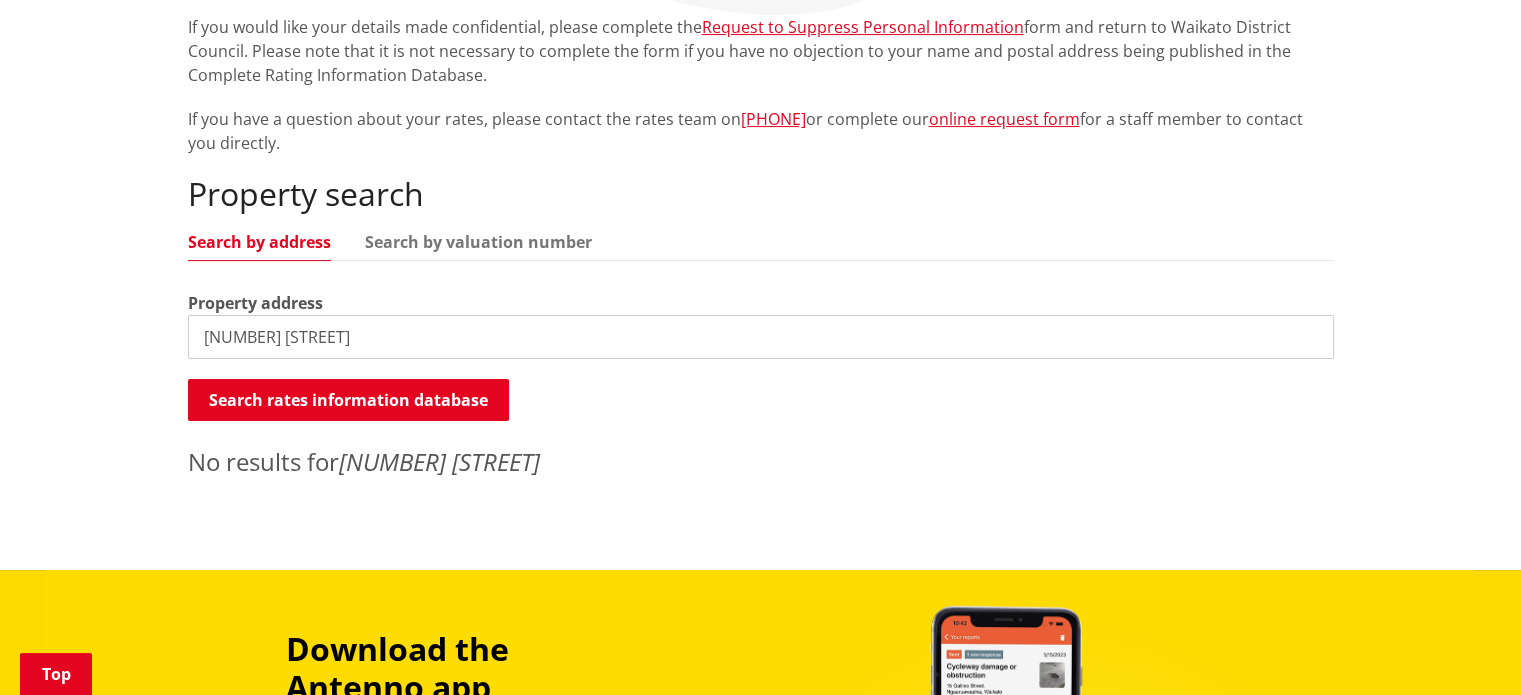 drag, startPoint x: 256, startPoint y: 337, endPoint x: 373, endPoint y: 351, distance: 117.83463 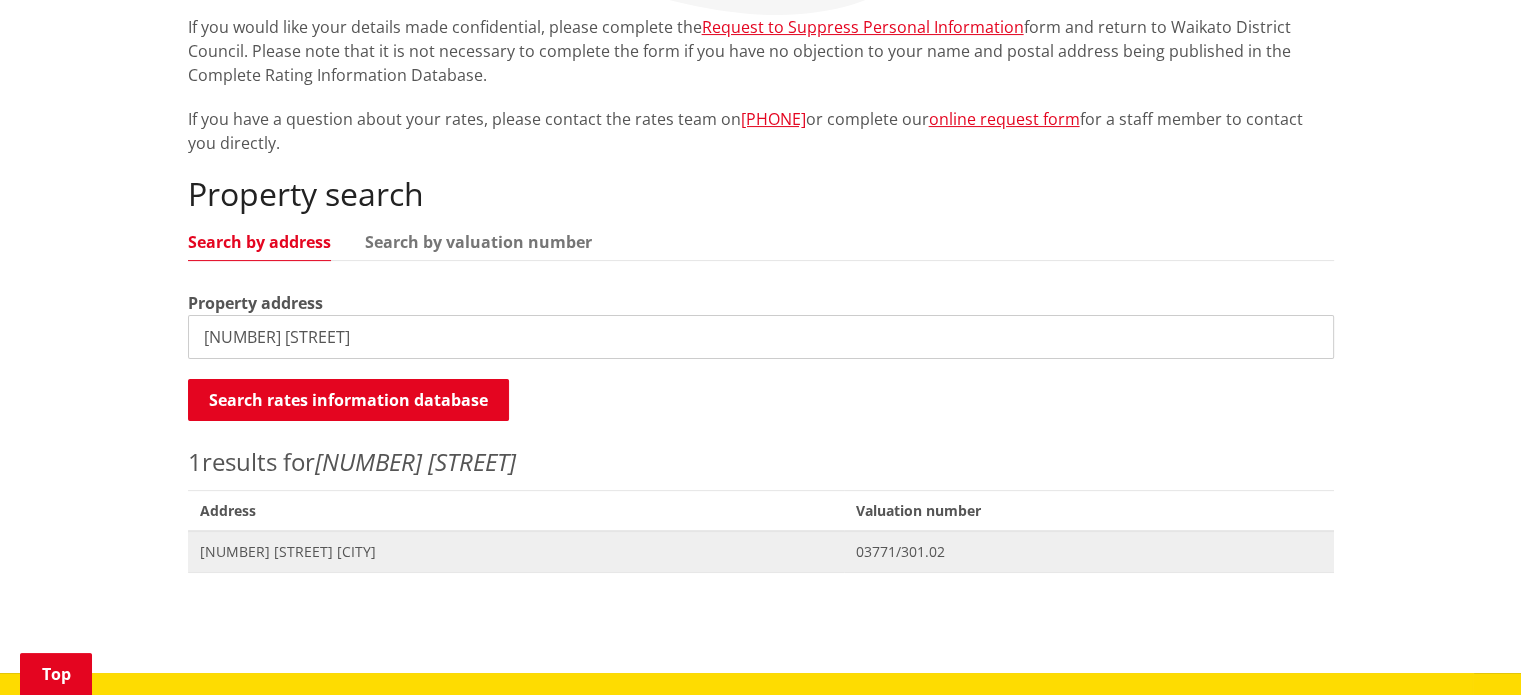 click on "[NUMBER] [STREET] [CITY]" at bounding box center [516, 552] 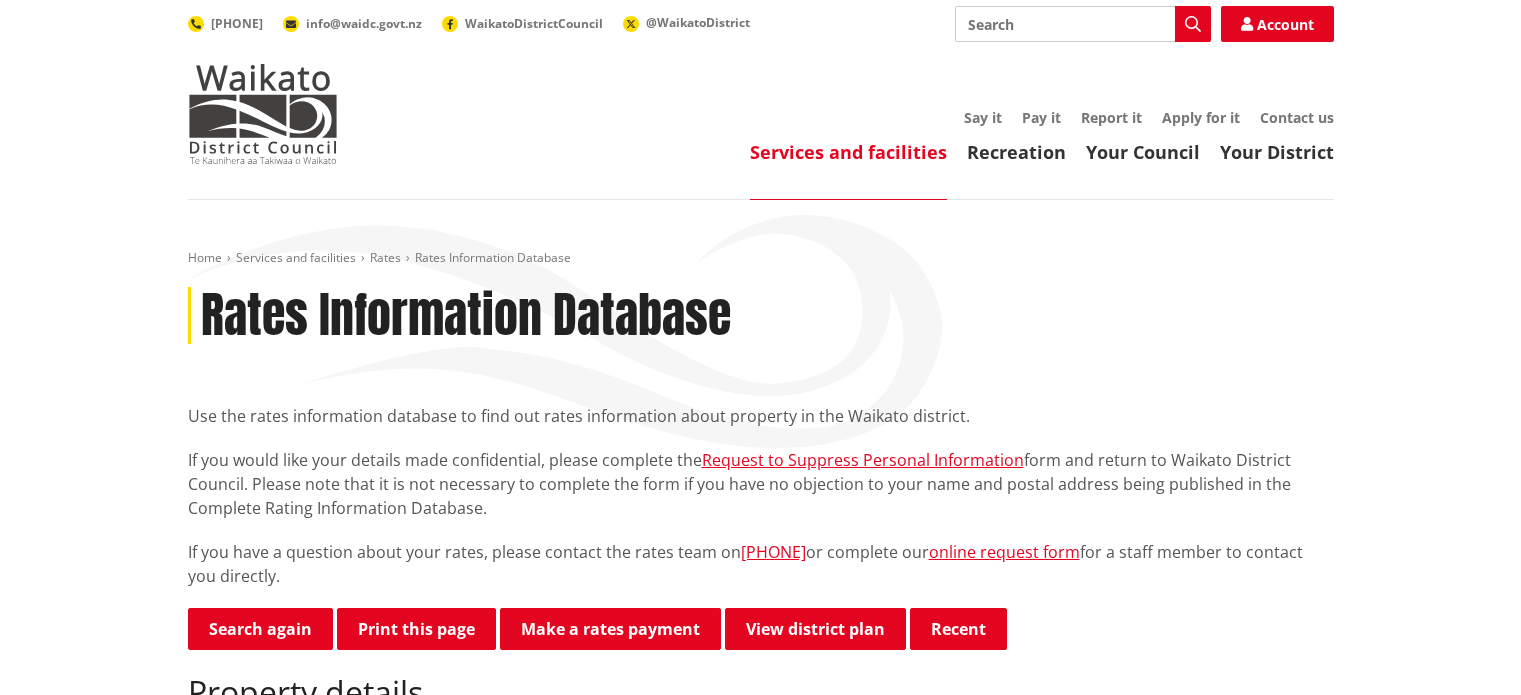 scroll, scrollTop: 0, scrollLeft: 0, axis: both 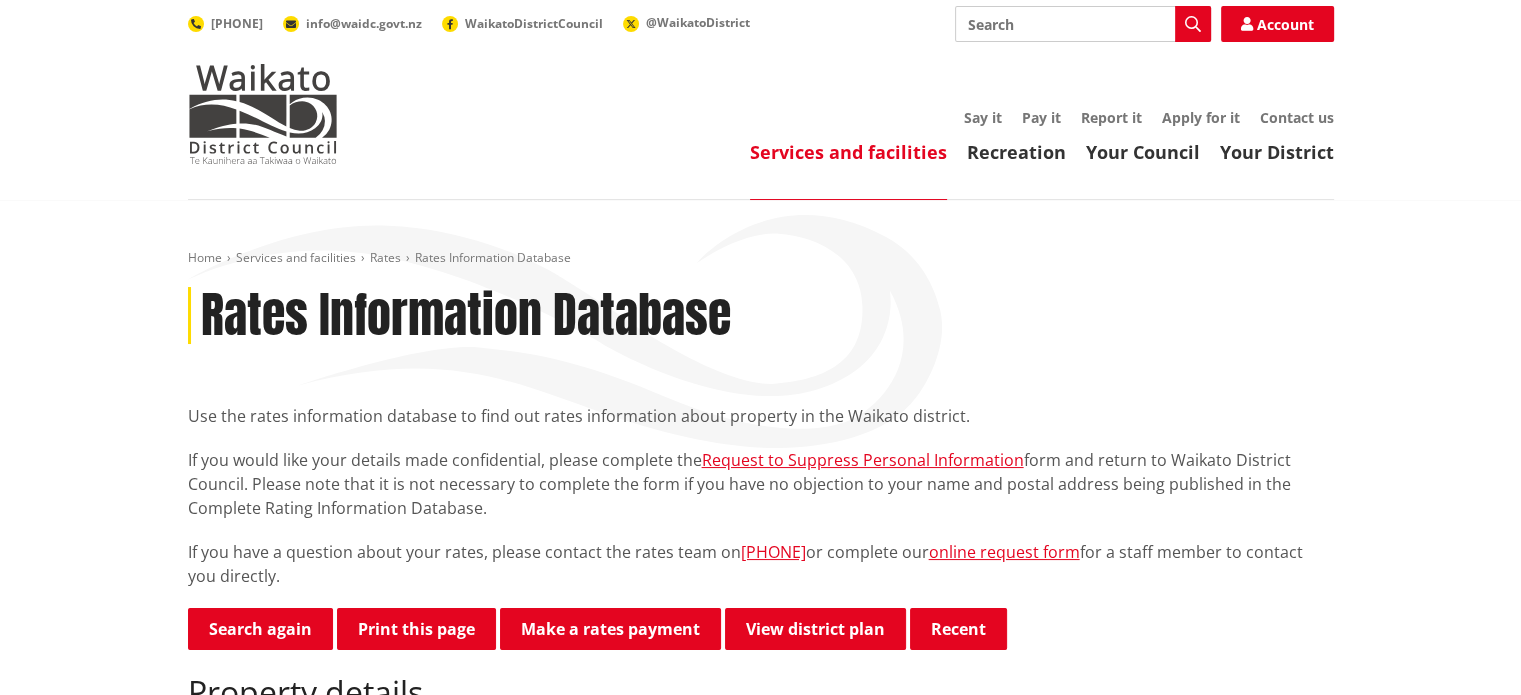 click on "Search" at bounding box center [1083, 24] 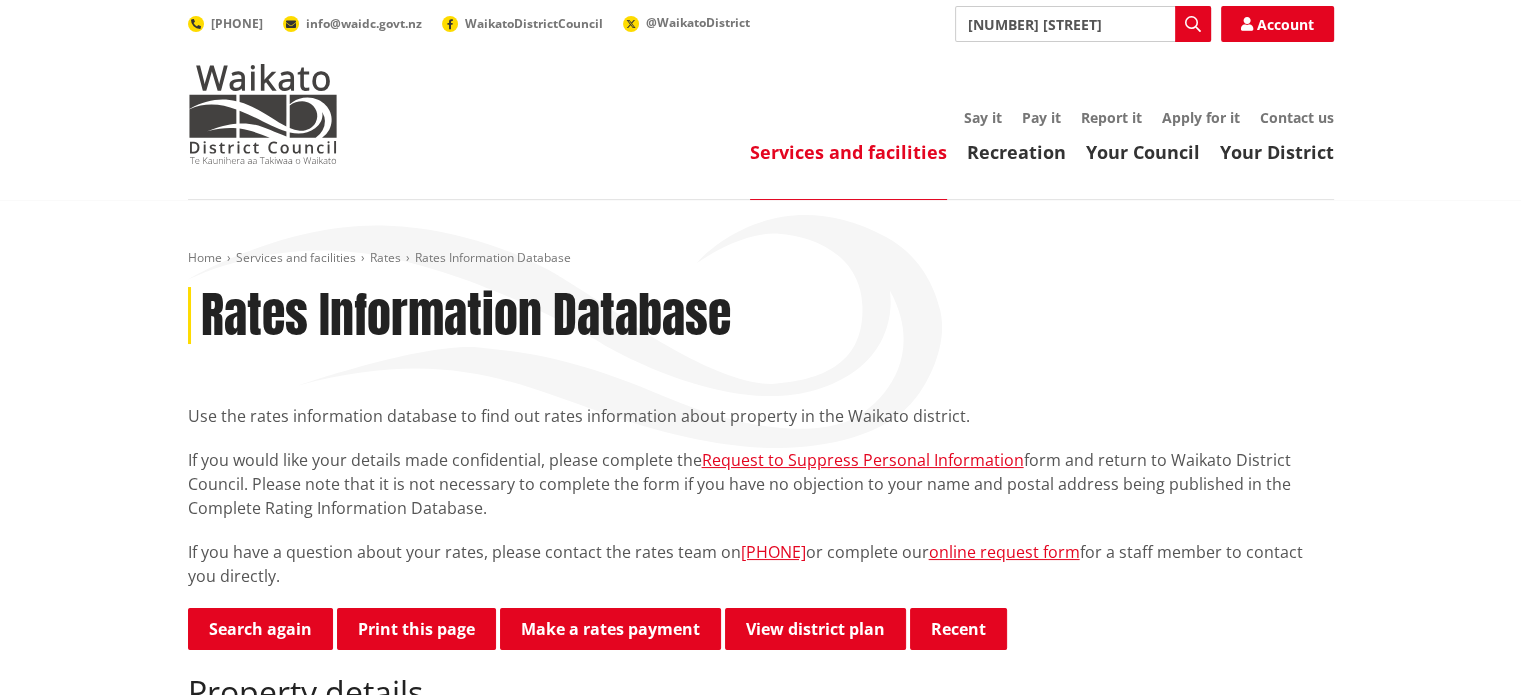 type on "19 Storey r" 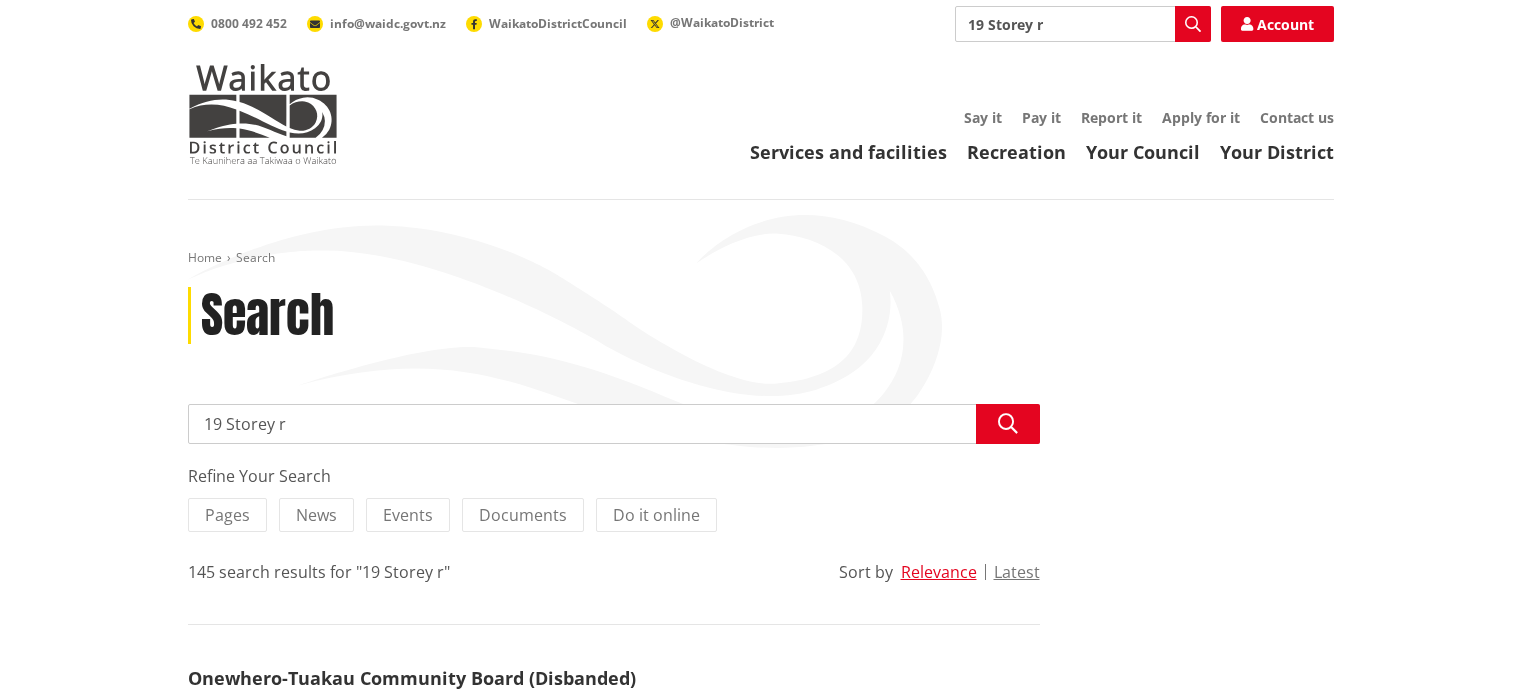 scroll, scrollTop: 0, scrollLeft: 0, axis: both 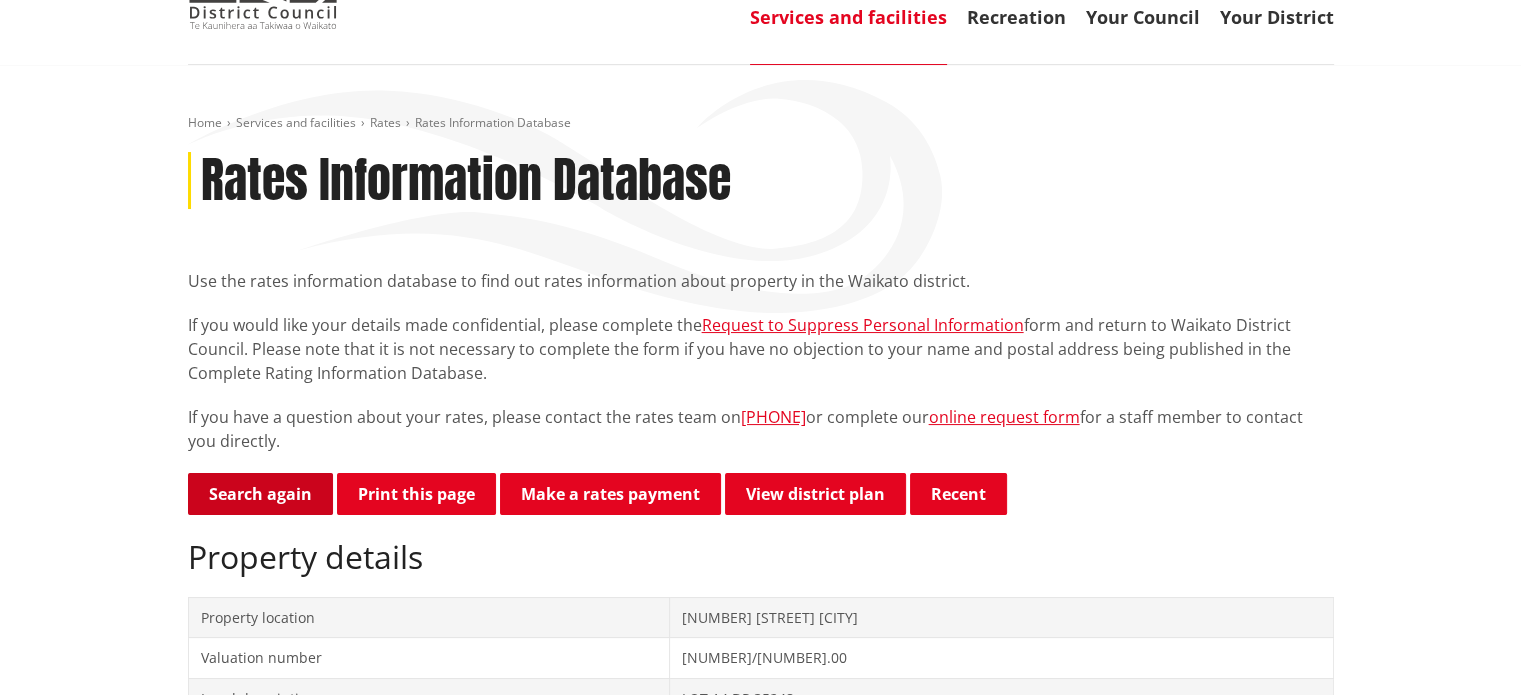 click on "Search again" at bounding box center (260, 494) 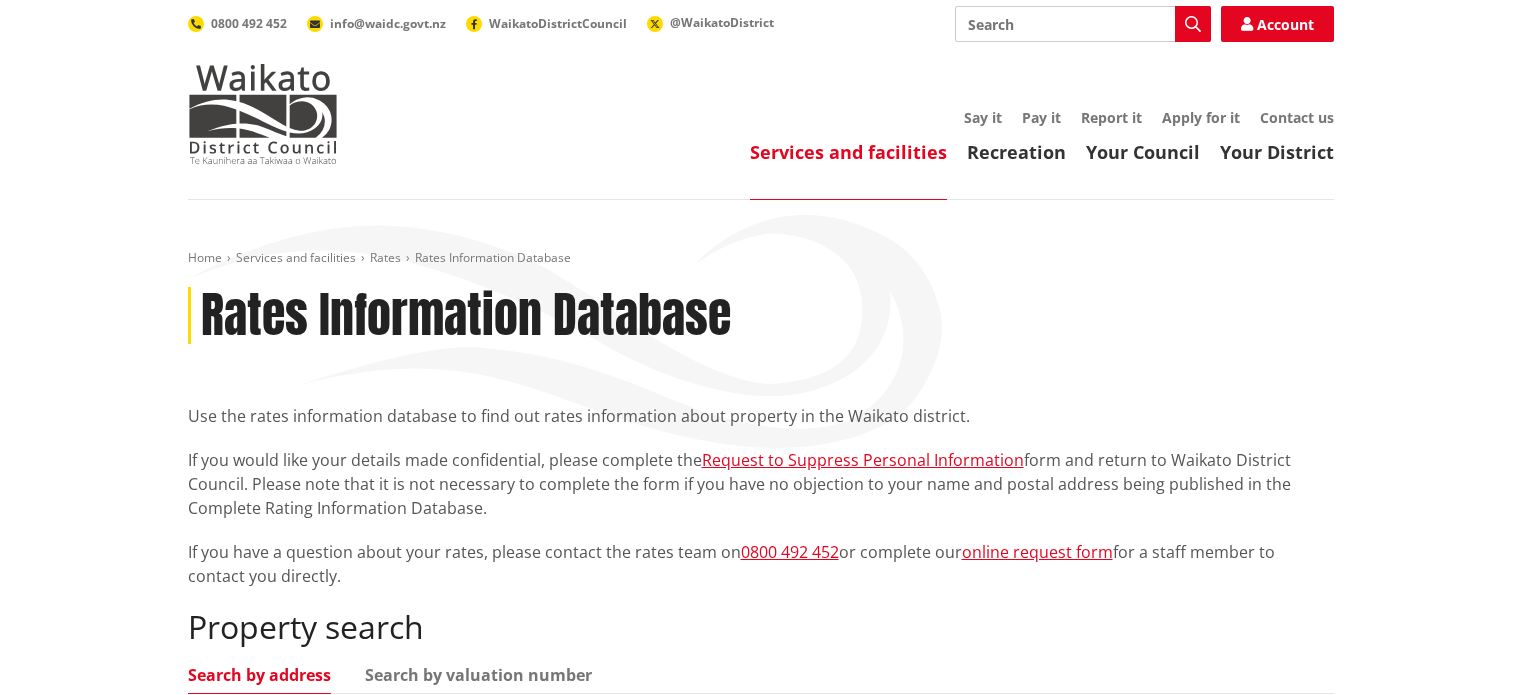 scroll, scrollTop: 0, scrollLeft: 0, axis: both 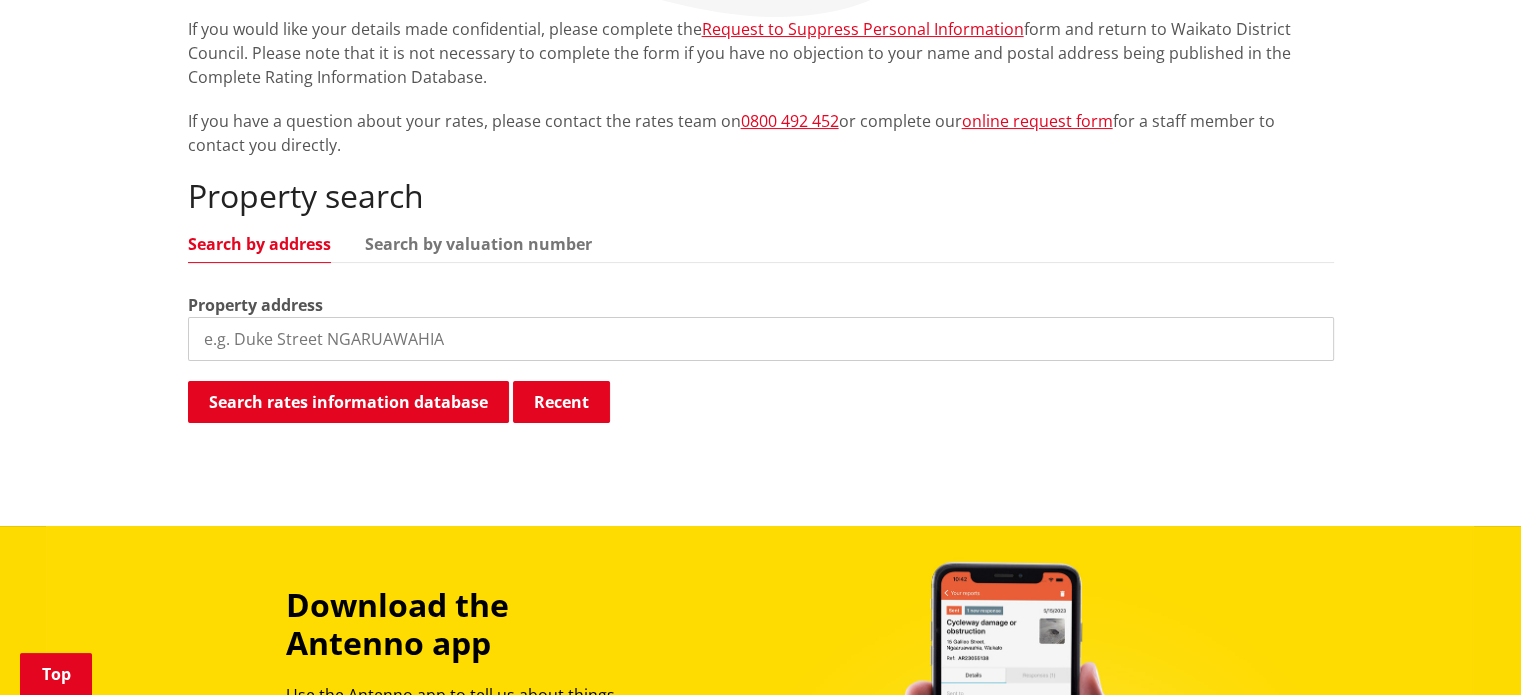 click at bounding box center [761, 339] 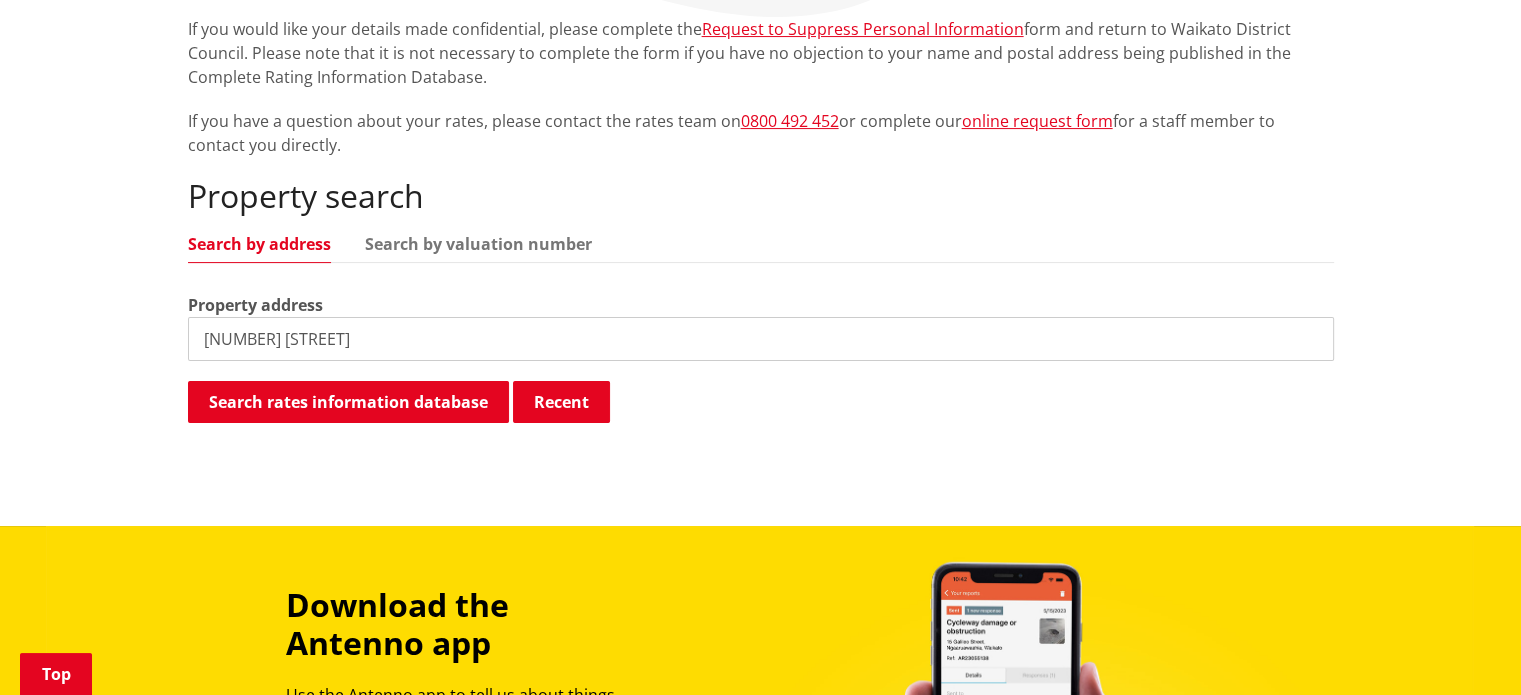 type on "19 Storey" 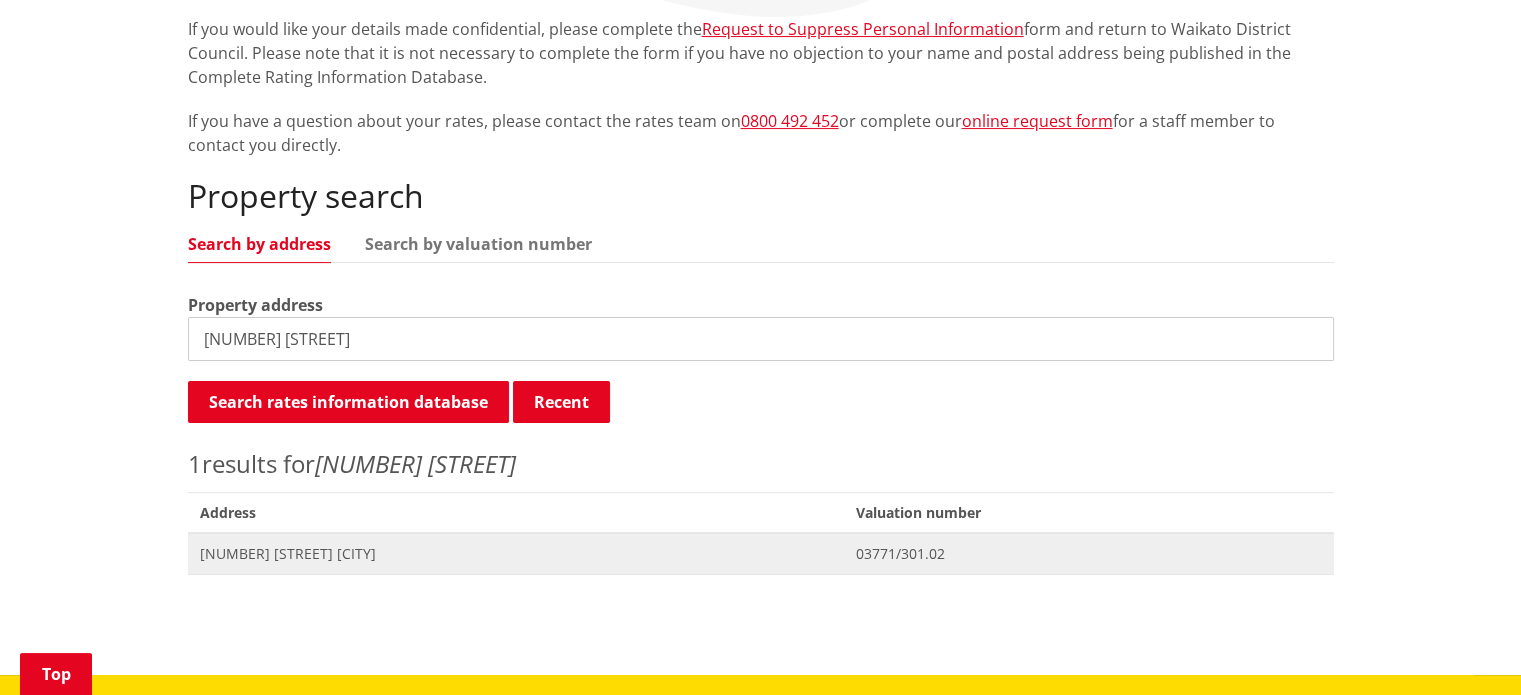 click on "[NUMBER] [STREET] [CITY]" at bounding box center (516, 554) 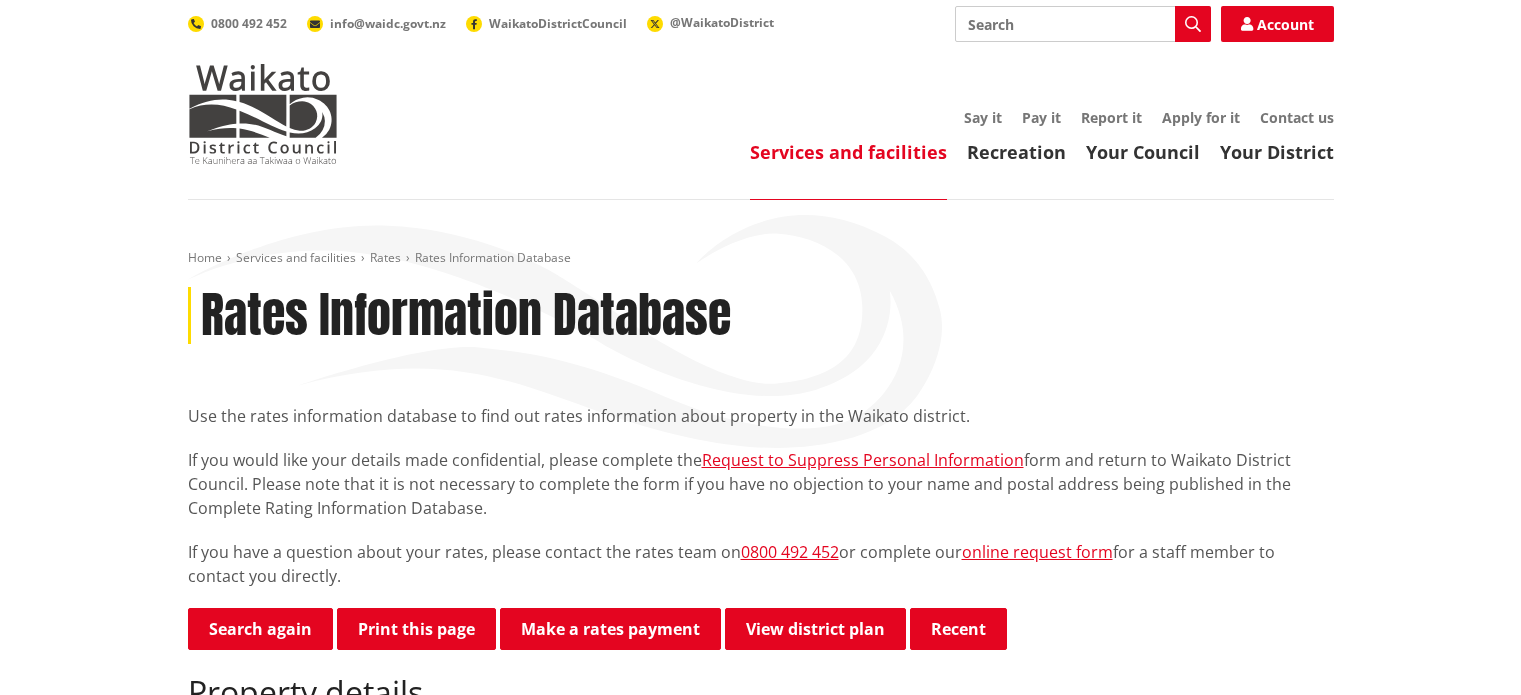 scroll, scrollTop: 0, scrollLeft: 0, axis: both 